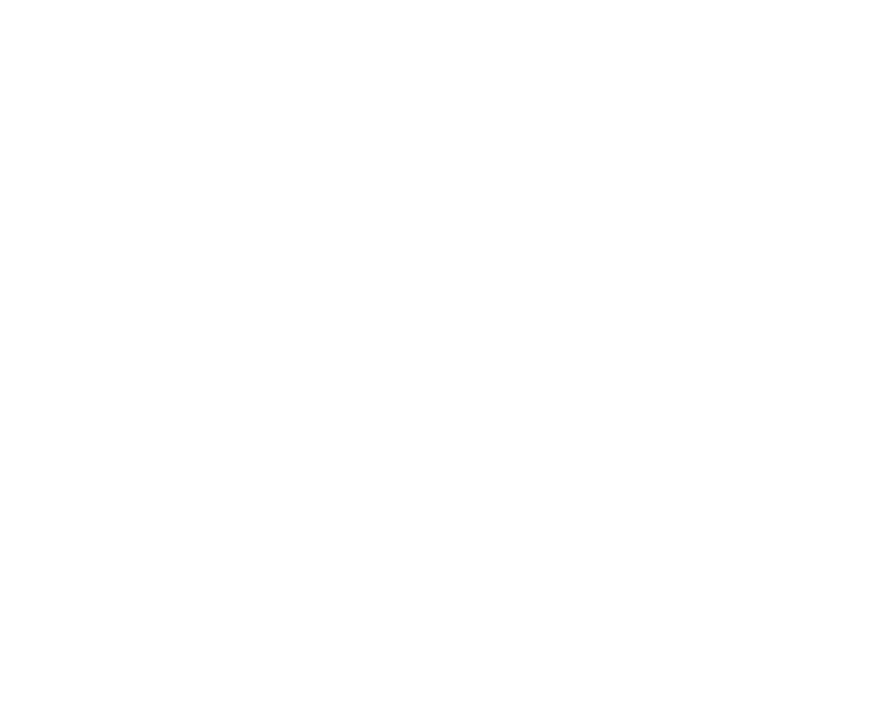 scroll, scrollTop: 0, scrollLeft: 0, axis: both 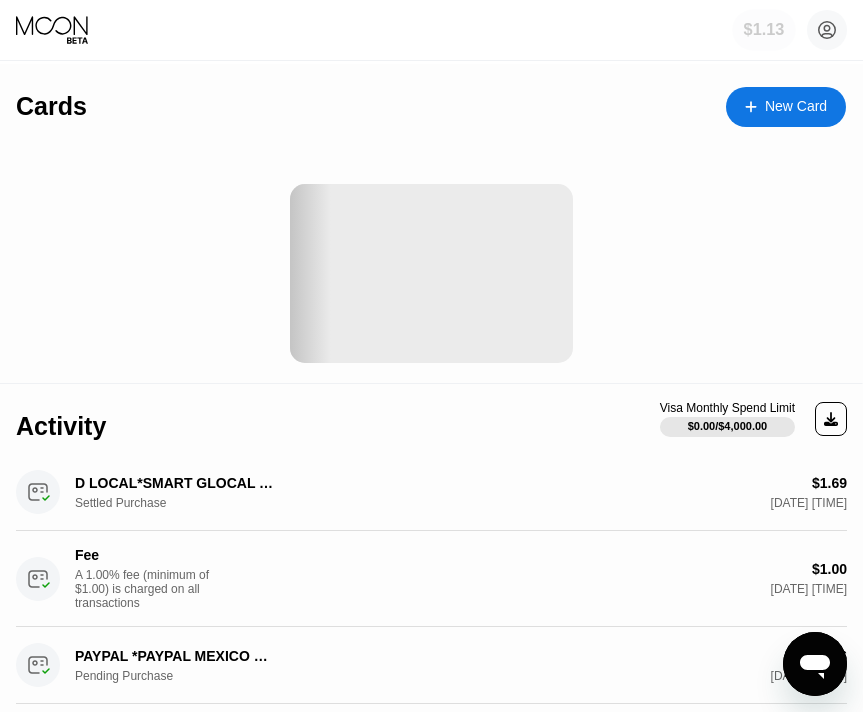 click on "$1.13" at bounding box center (764, 30) 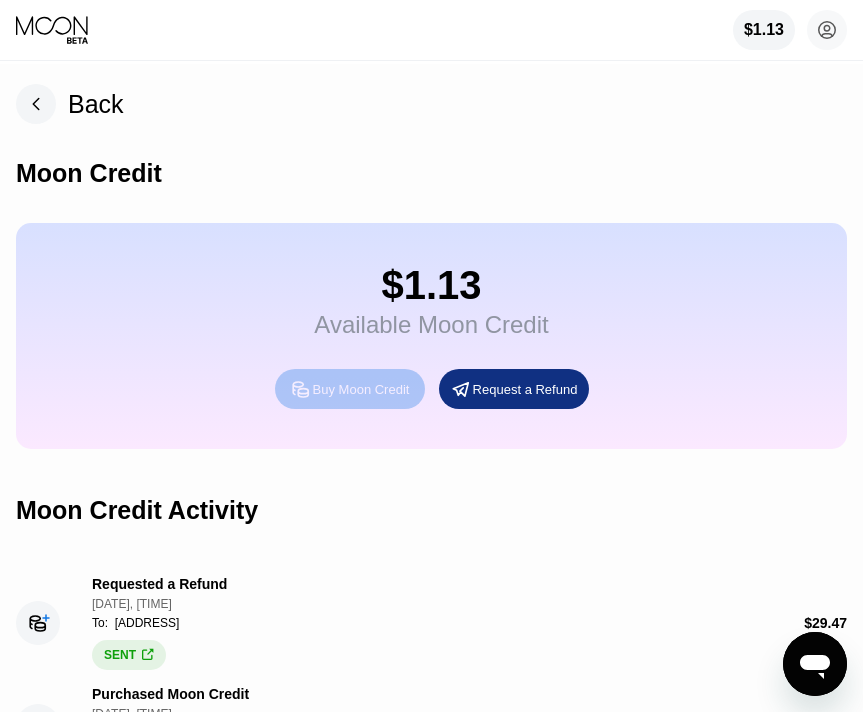 click on "Buy Moon Credit" at bounding box center [361, 389] 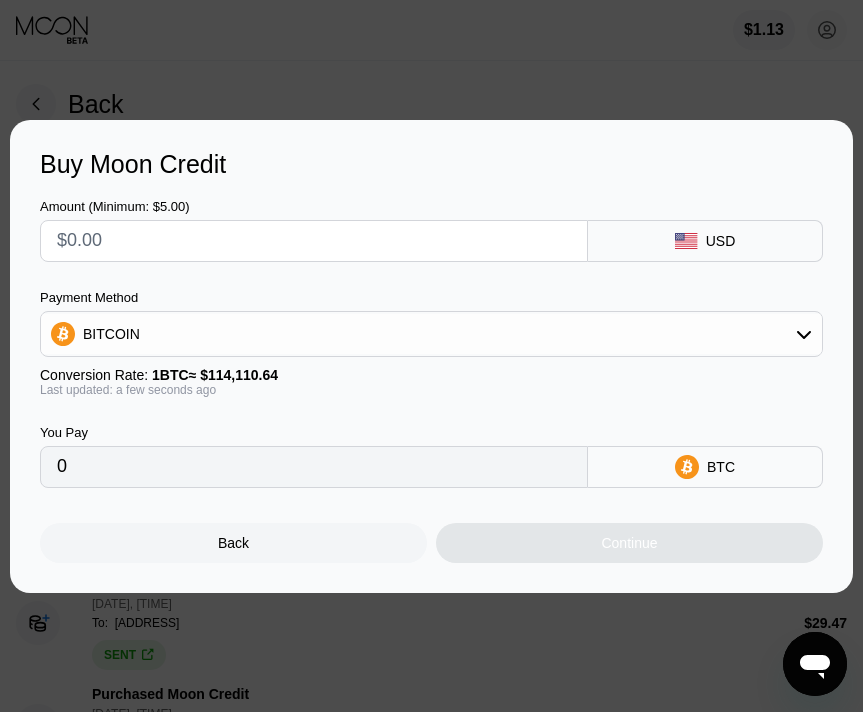 click at bounding box center (314, 241) 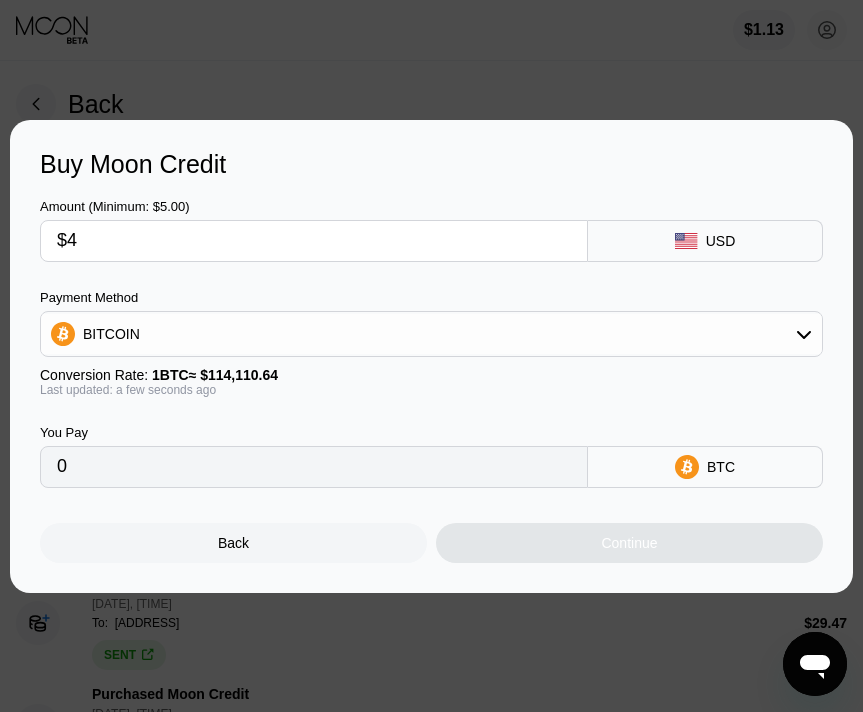 type on "$40" 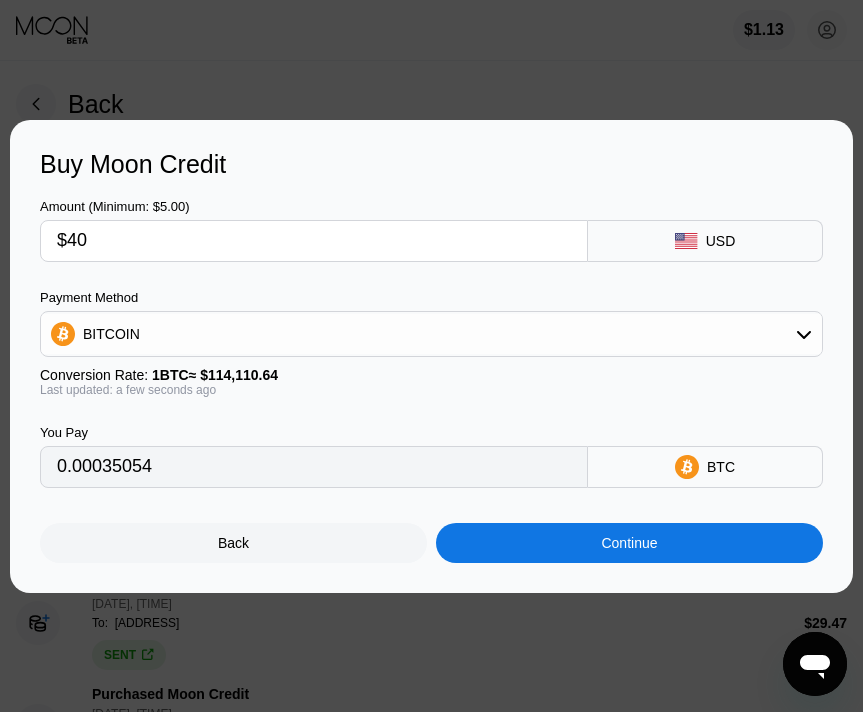 type on "0.00035054" 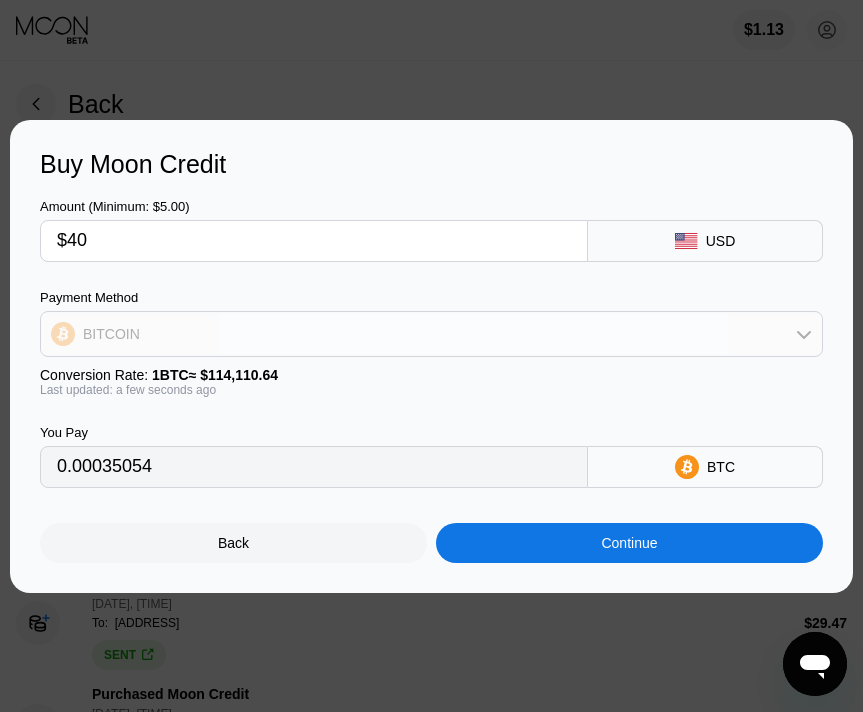 click on "BITCOIN" at bounding box center (431, 334) 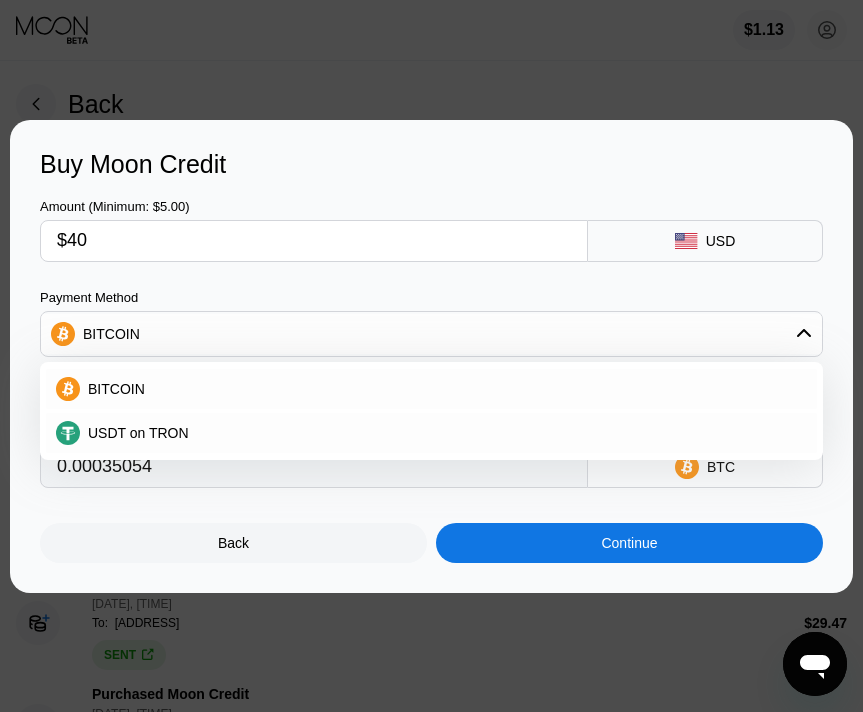 click on "USDT on TRON" at bounding box center [138, 433] 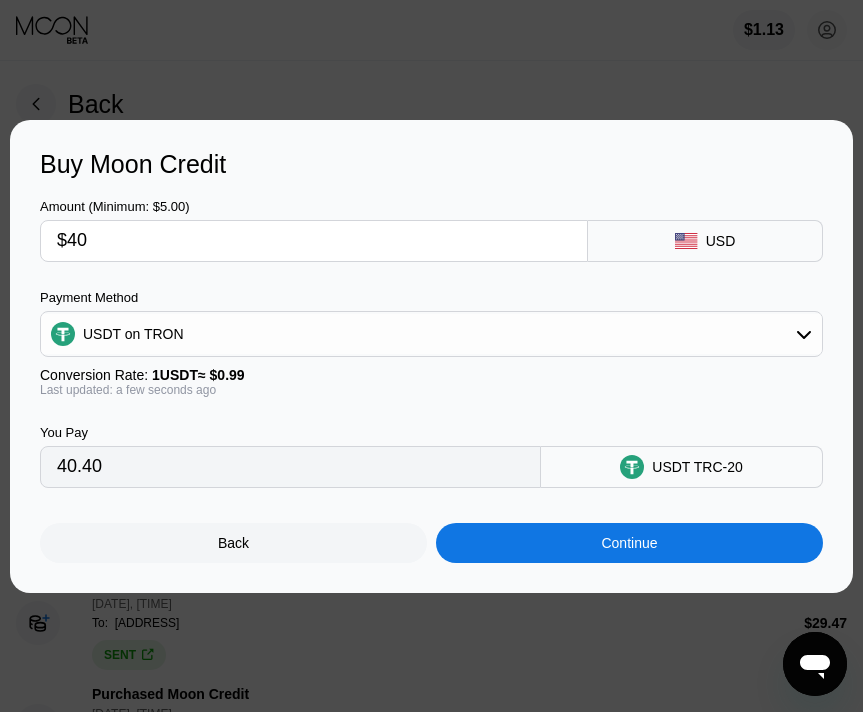 click on "USDT TRC-20" at bounding box center [697, 467] 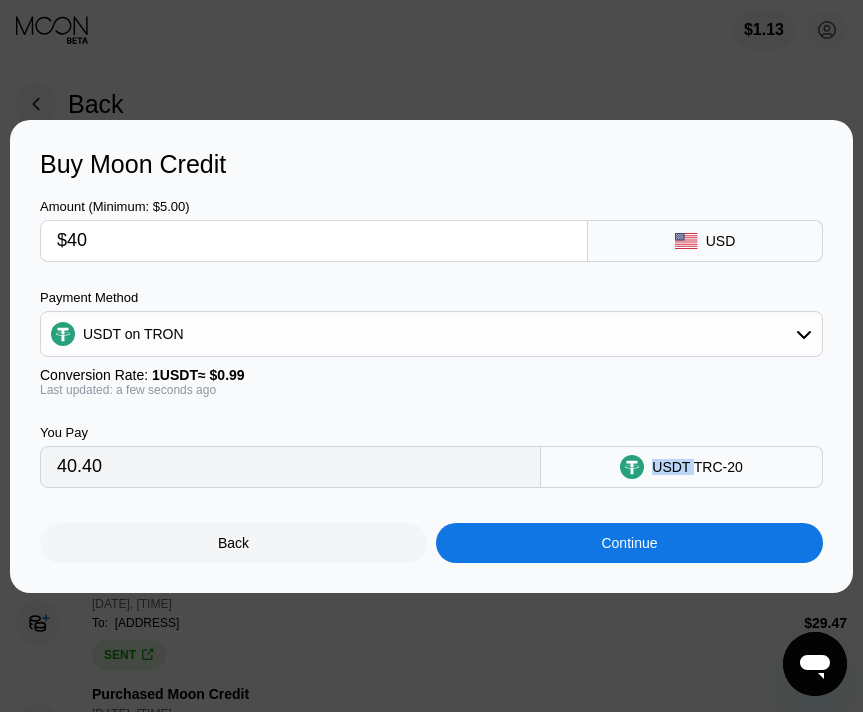 click on "USDT TRC-20" at bounding box center (697, 467) 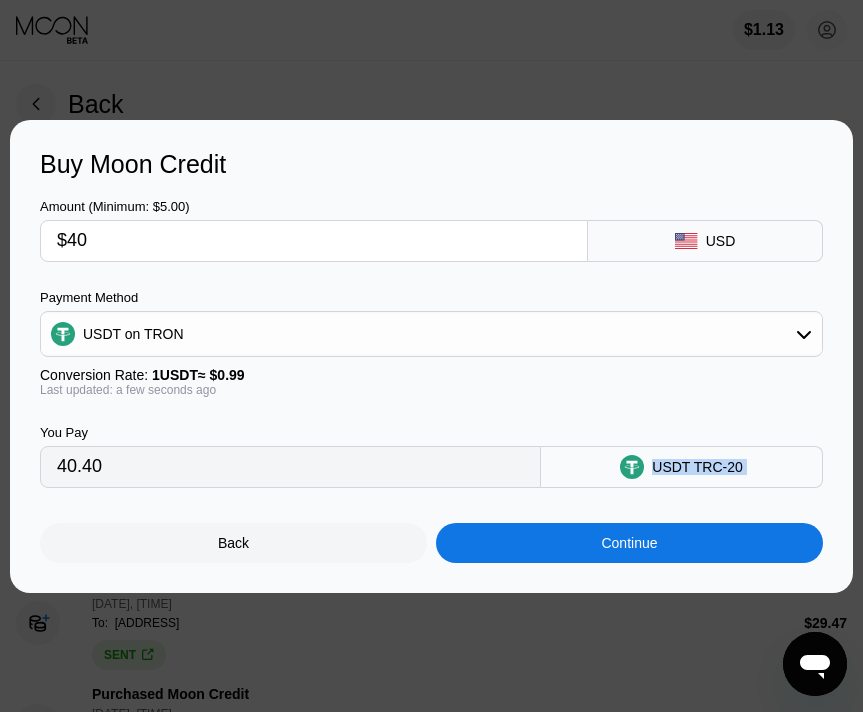 drag, startPoint x: 684, startPoint y: 473, endPoint x: 653, endPoint y: 478, distance: 31.400637 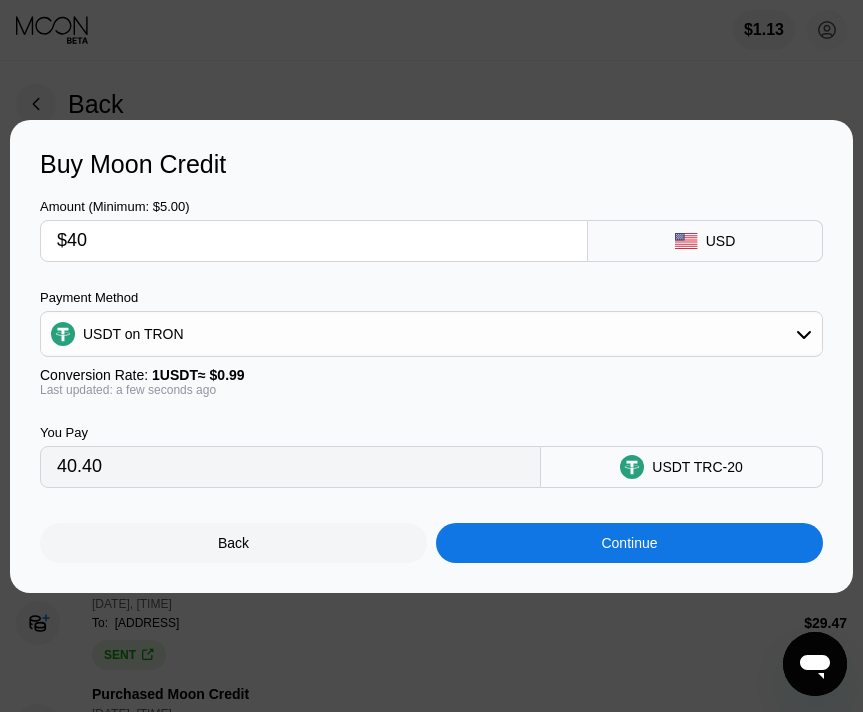 click on "40.40" at bounding box center (290, 467) 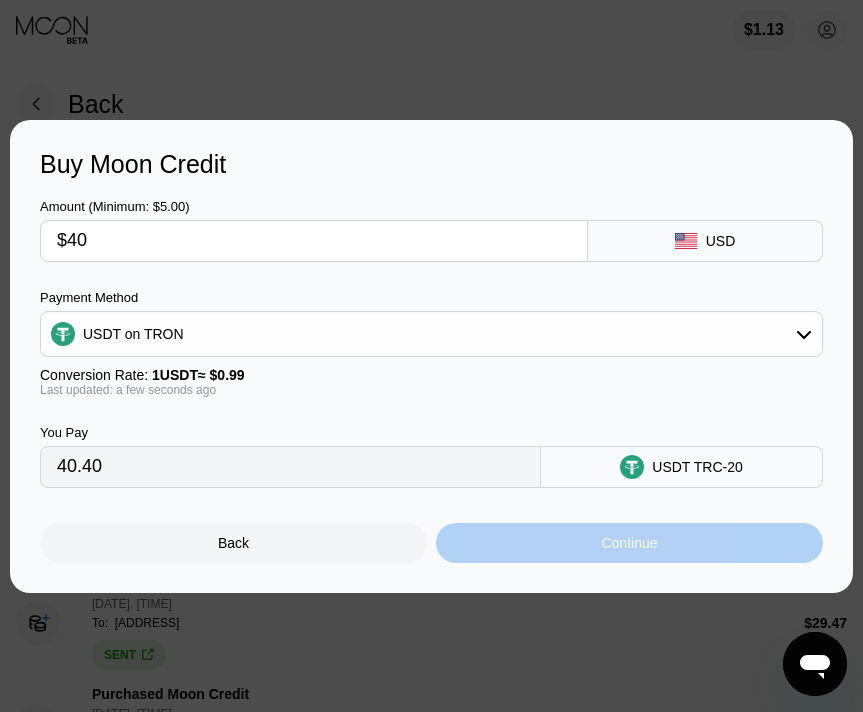 click on "Continue" at bounding box center (629, 543) 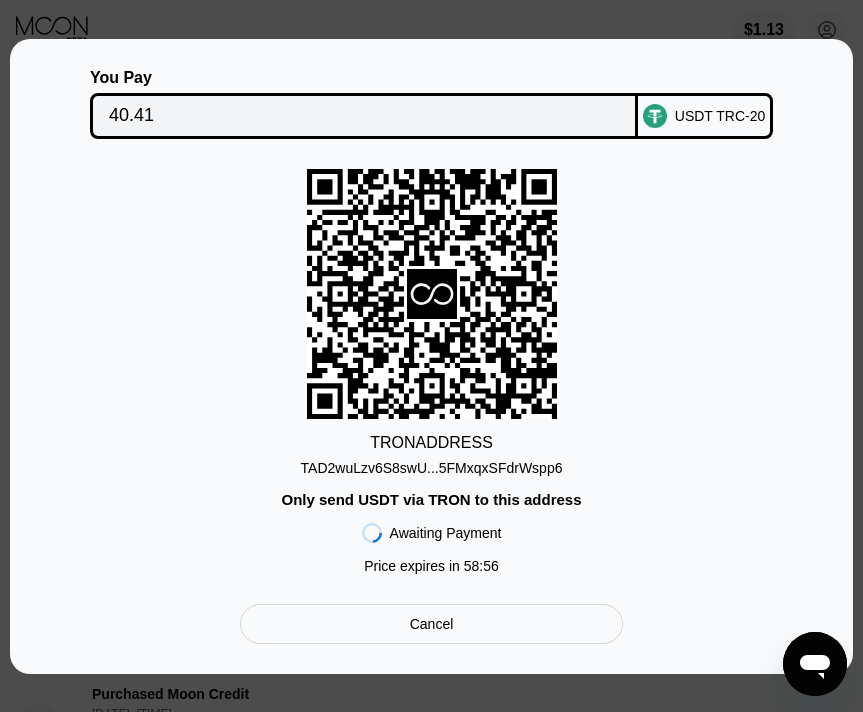 click on "TAD2wuLzv6S8swU...5FMxqxSFdrWspp6" at bounding box center [432, 468] 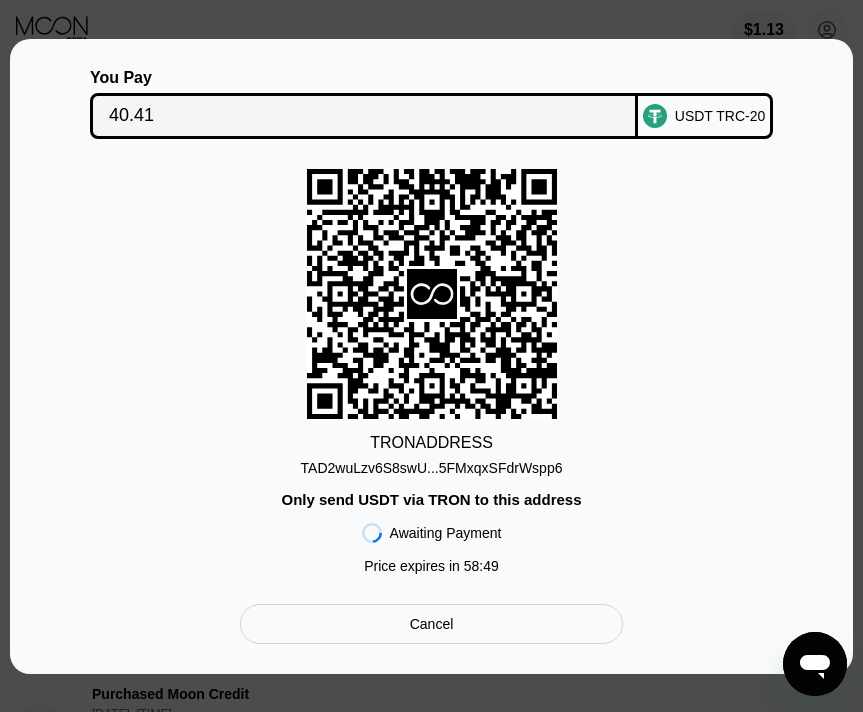 click on "40.41" at bounding box center [364, 116] 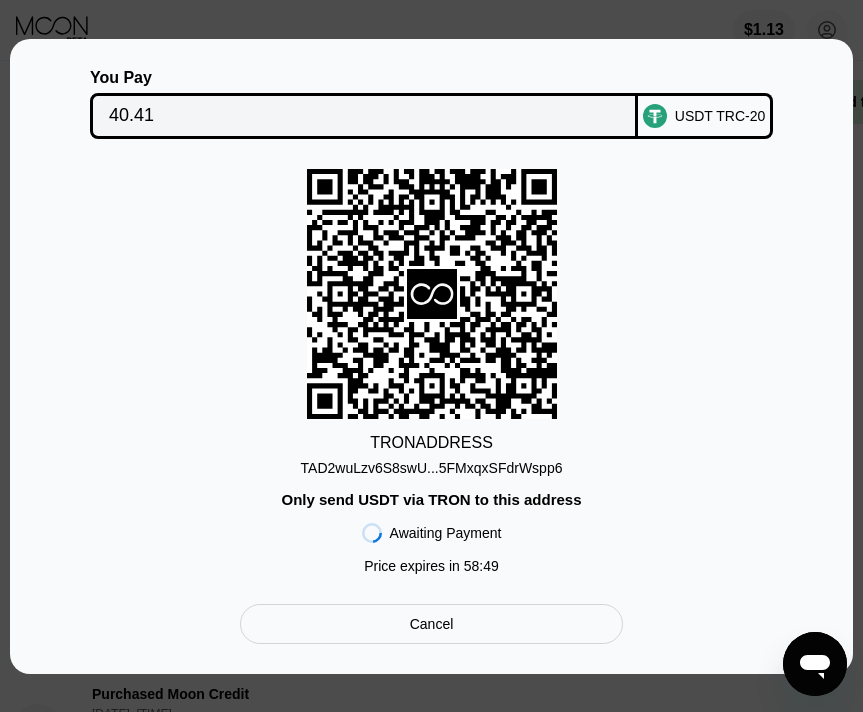 click on "40.41" at bounding box center (364, 116) 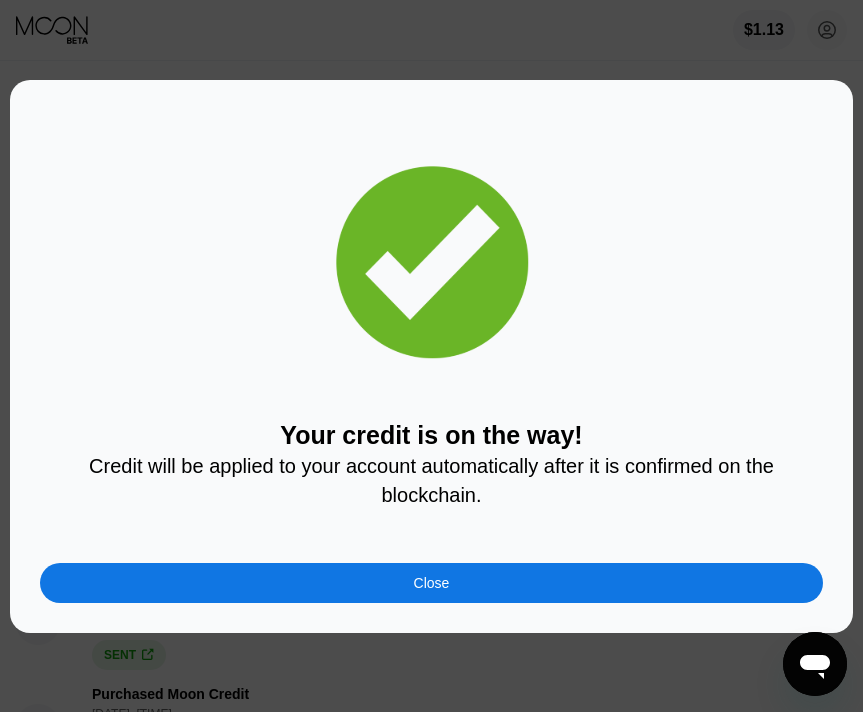 click on "Close" at bounding box center [431, 583] 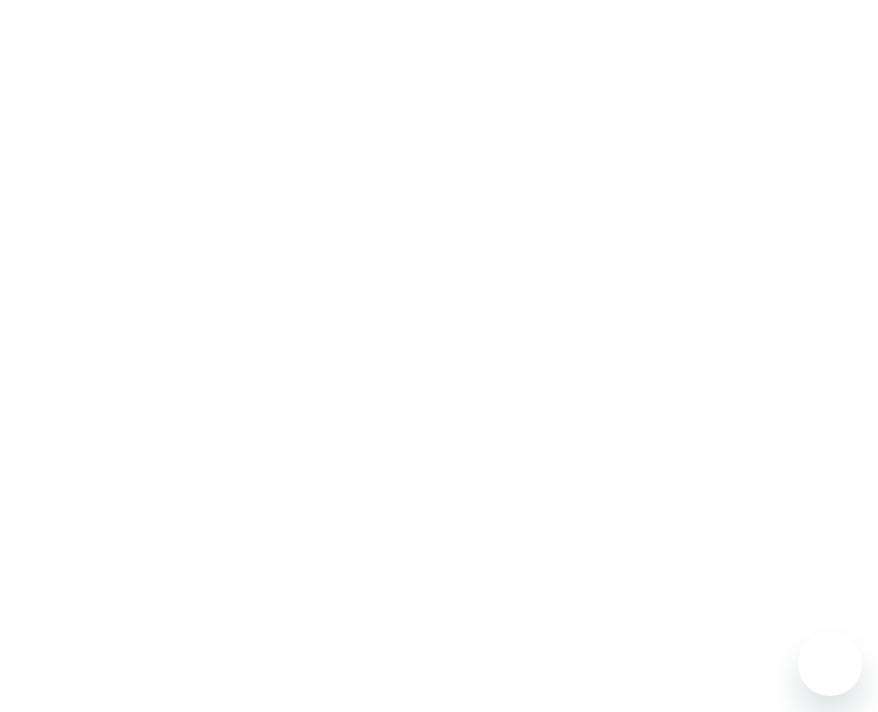scroll, scrollTop: 0, scrollLeft: 0, axis: both 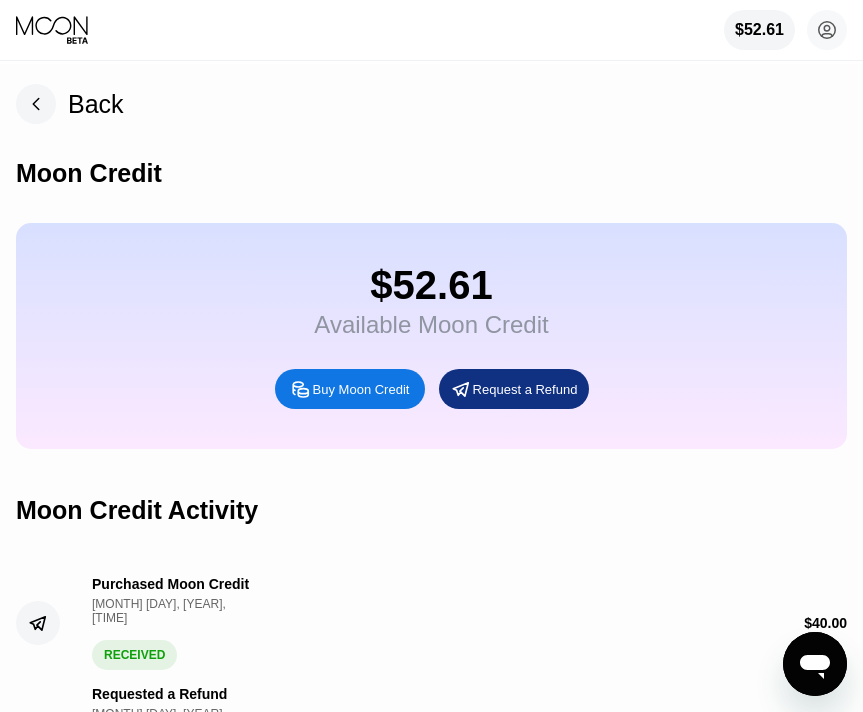 click on "Back" at bounding box center [96, 104] 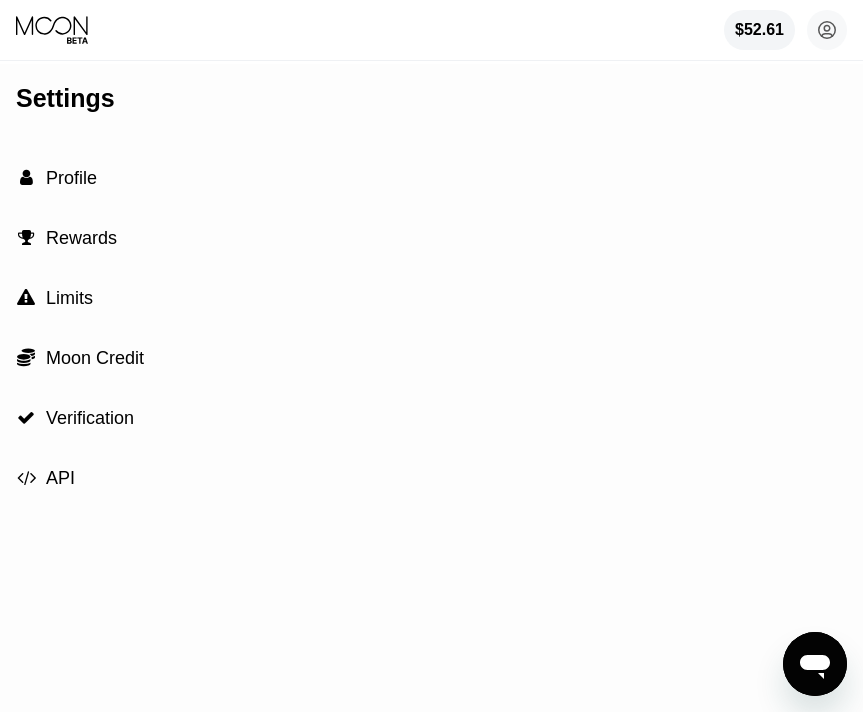 click on "$[PRICE] [FIRST] [LAST] [EMAIL]  Home Settings Support Careers About Us Log out Privacy policy Terms" at bounding box center [431, 30] 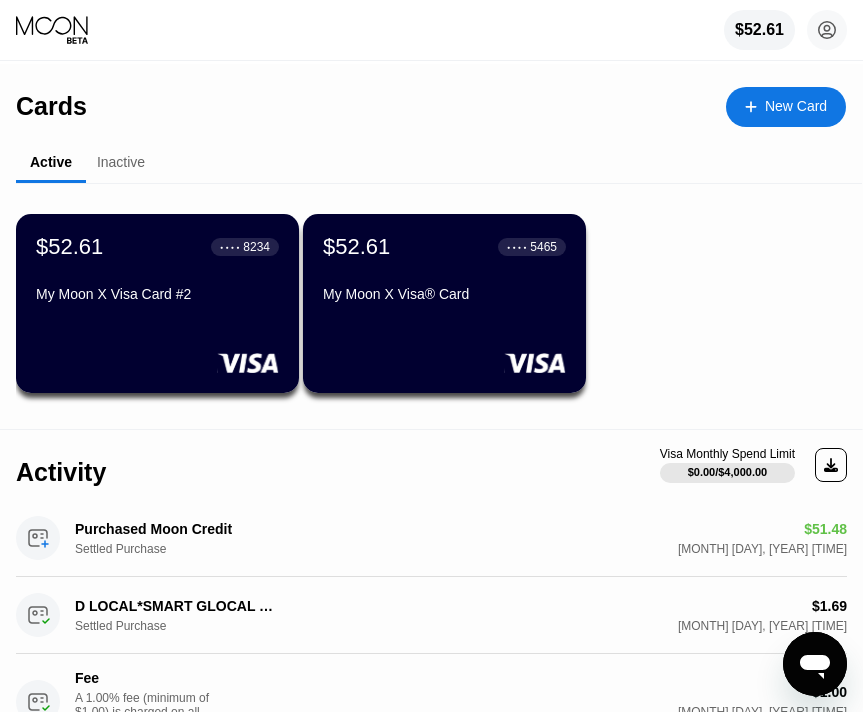 click on "My Moon X Visa Card #2" at bounding box center (157, 294) 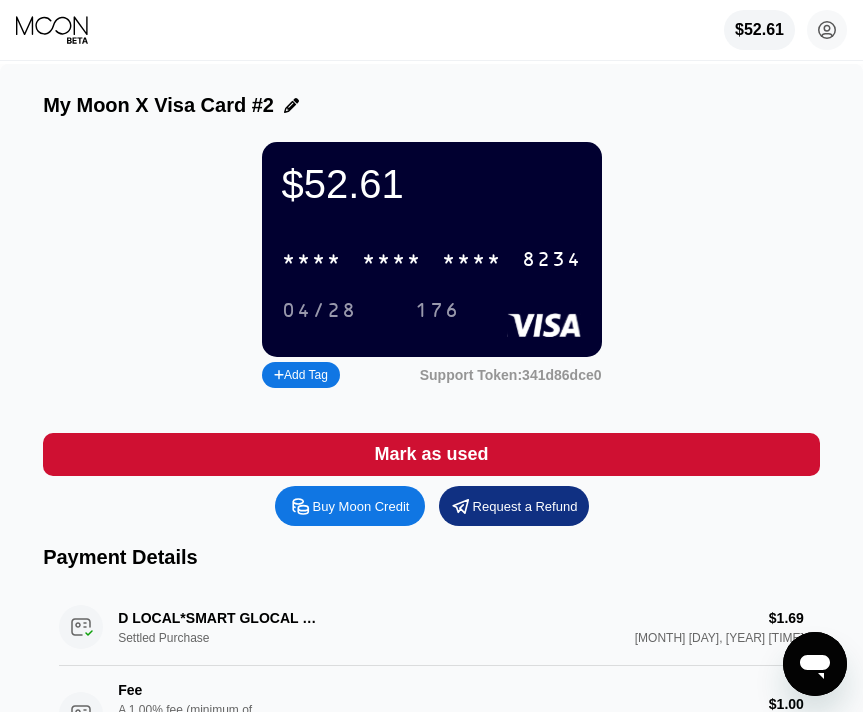 click on "8234" at bounding box center (552, 260) 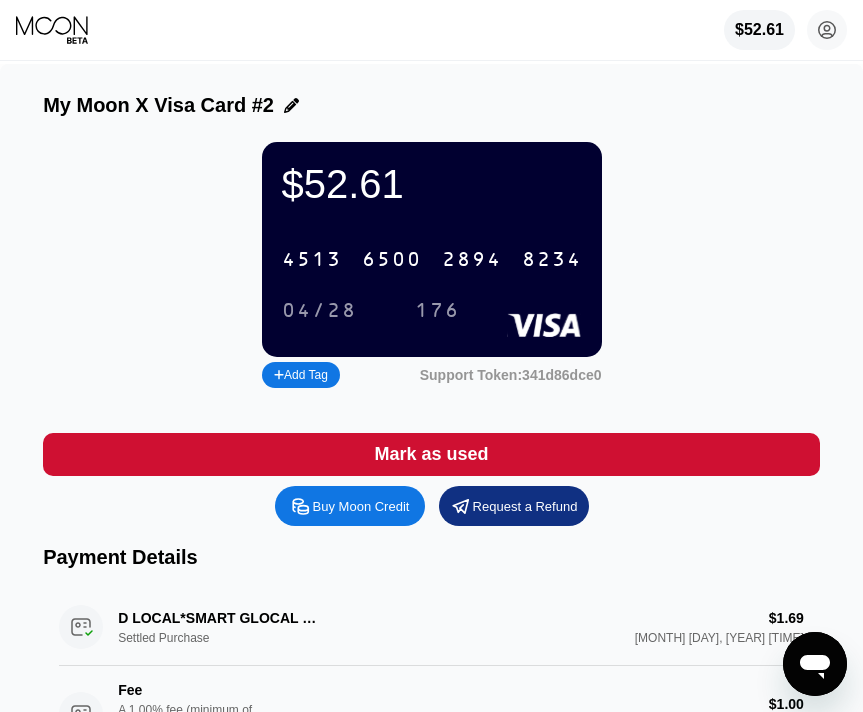 click on "[CARD_NUMBER]" at bounding box center (432, 259) 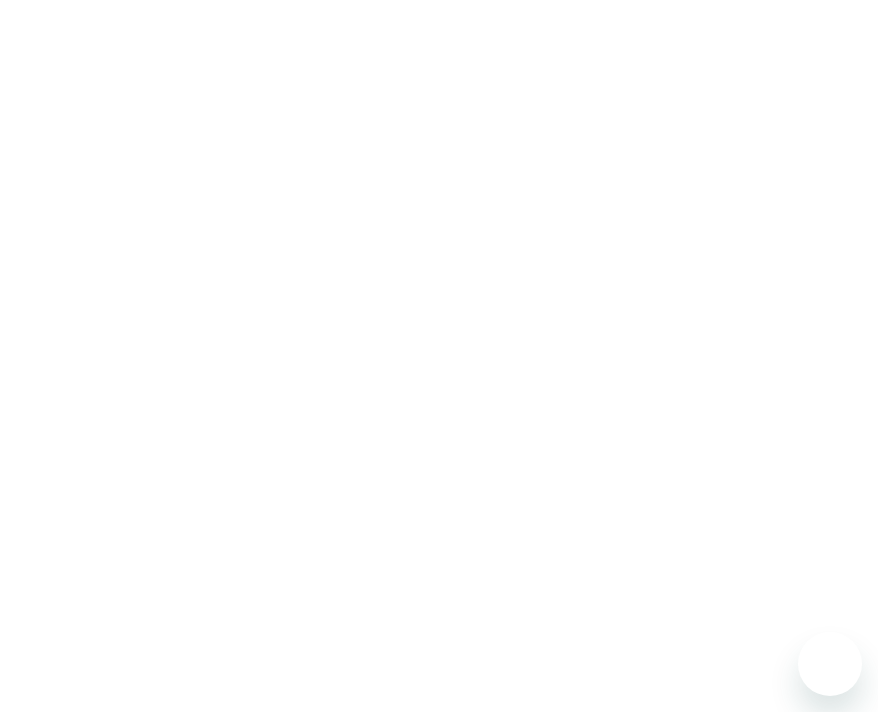 scroll, scrollTop: 0, scrollLeft: 0, axis: both 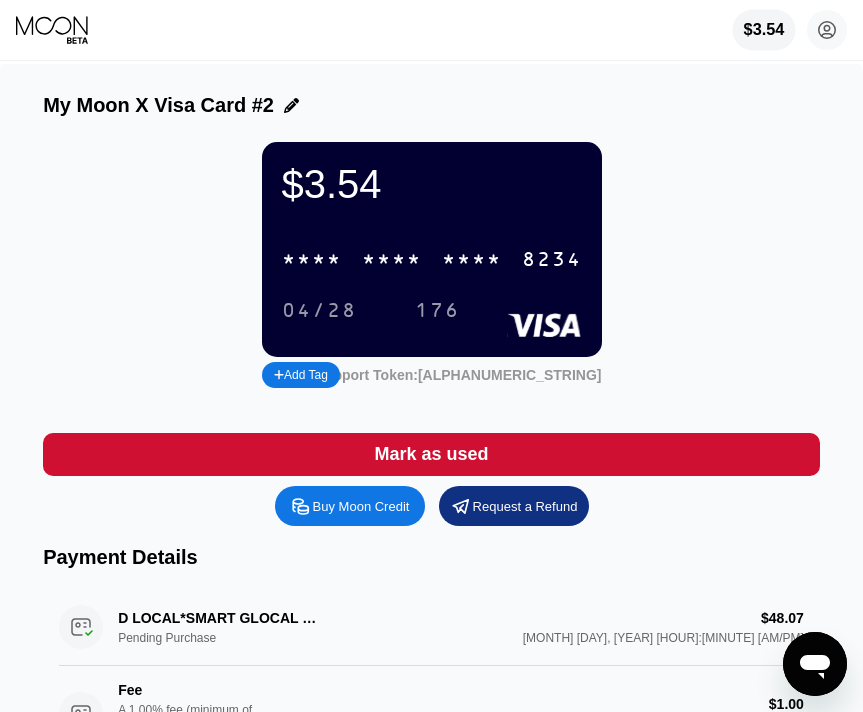 click on "$3.54" at bounding box center (764, 30) 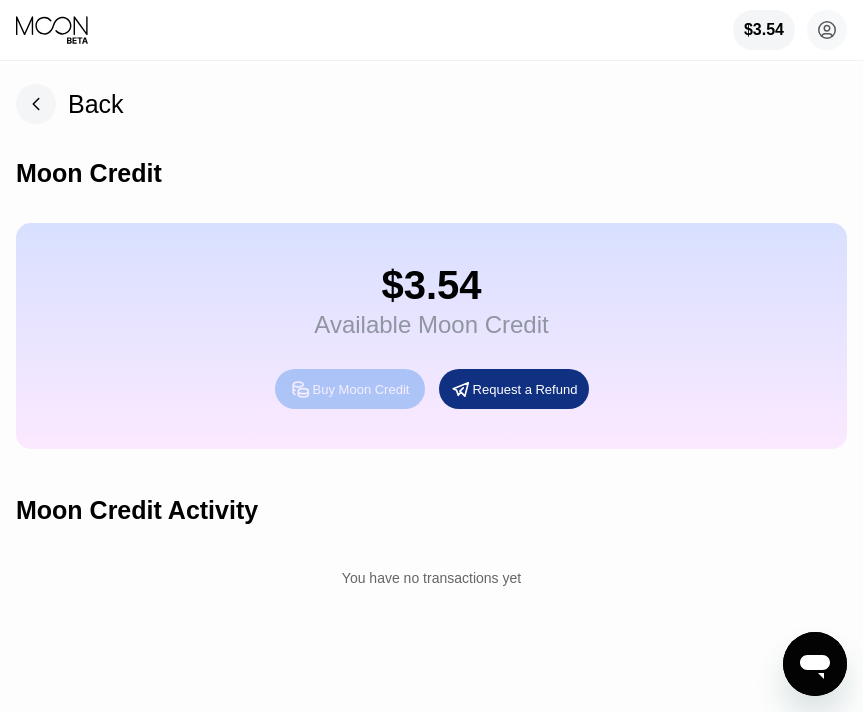 click on "Buy Moon Credit" at bounding box center [361, 389] 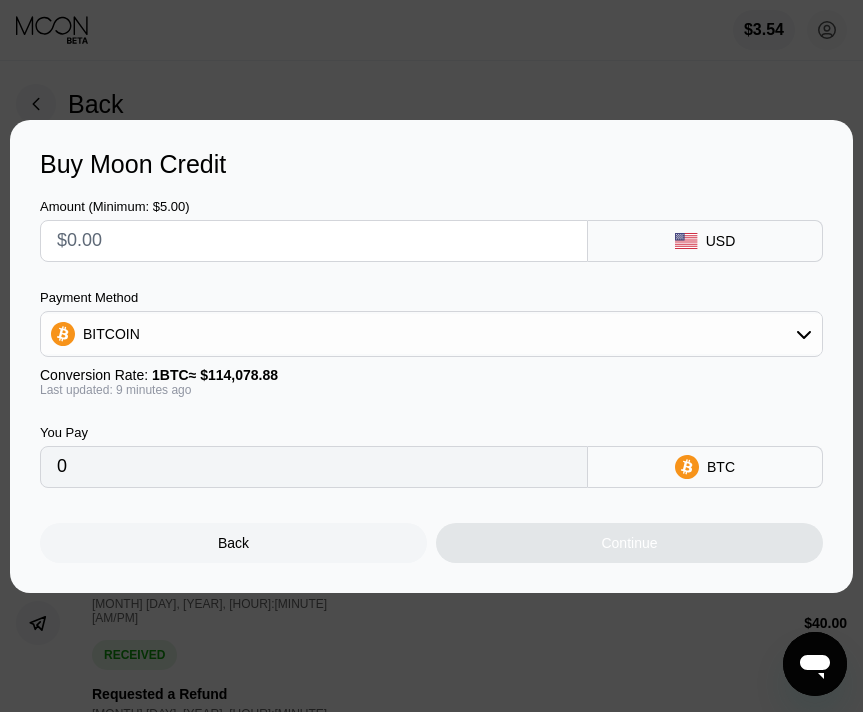 click at bounding box center [314, 241] 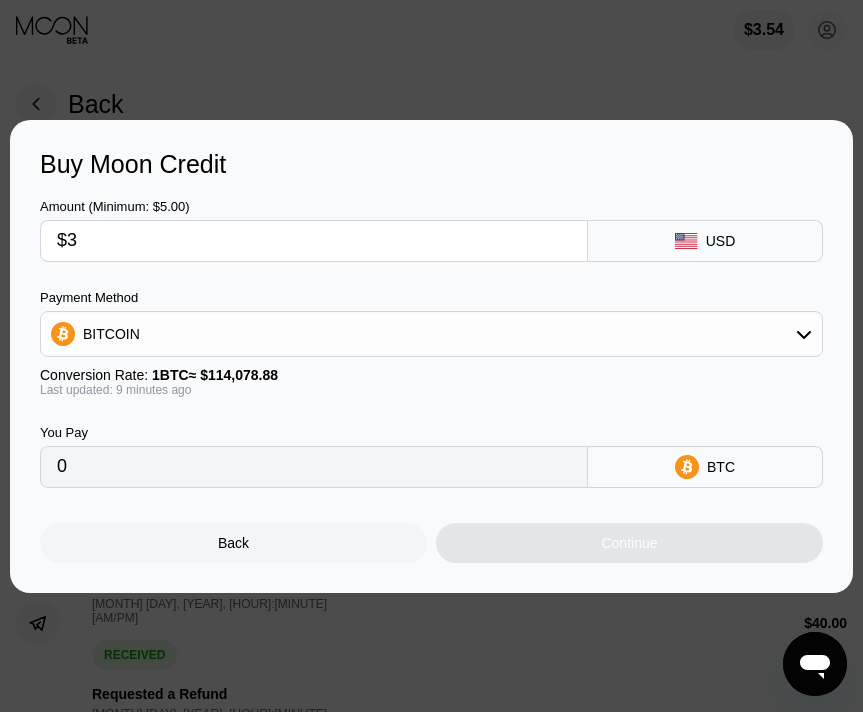 type on "$37" 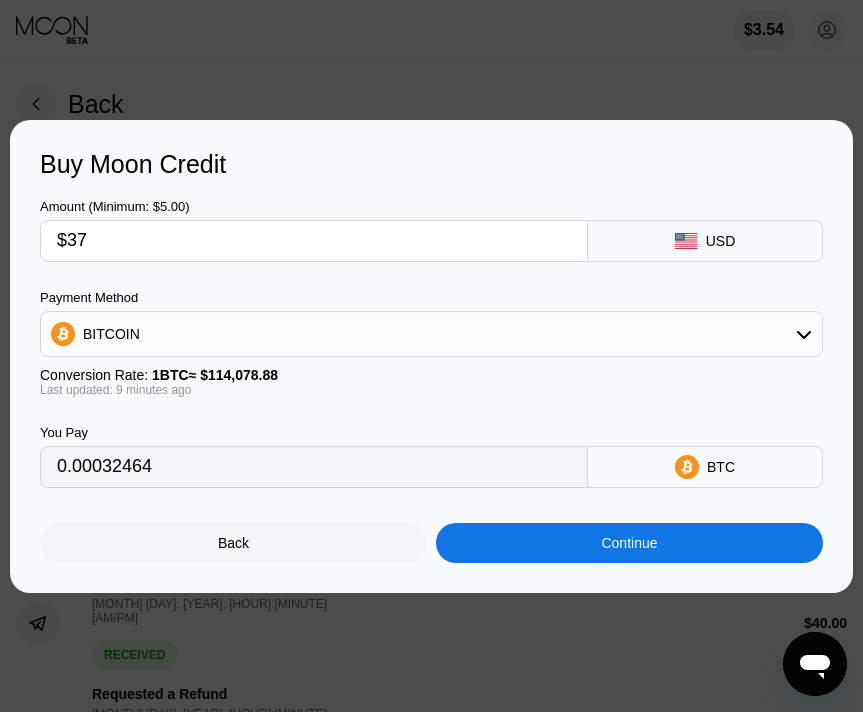 type on "0.00032464" 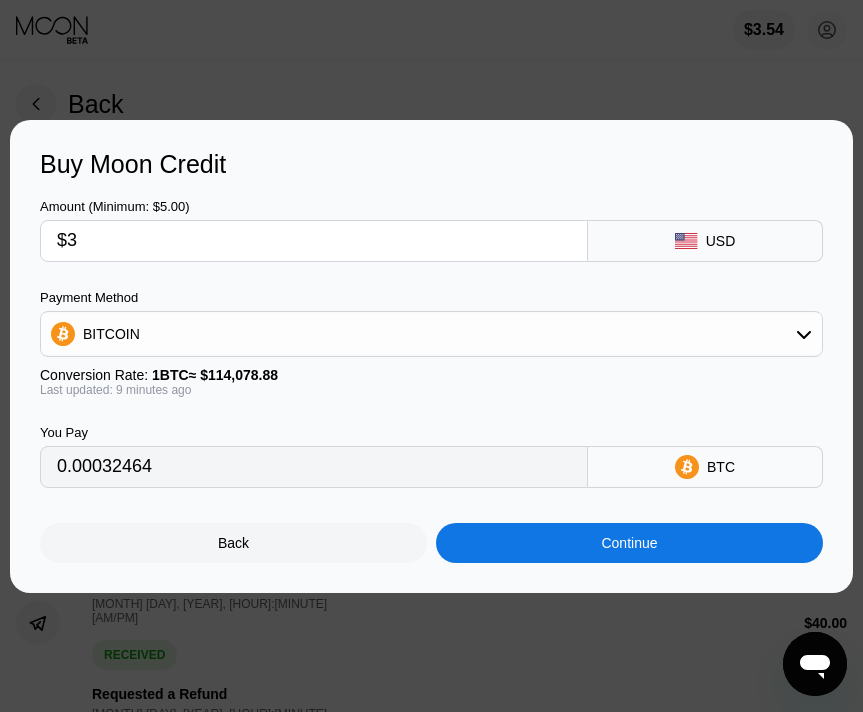 type on "0.00002633" 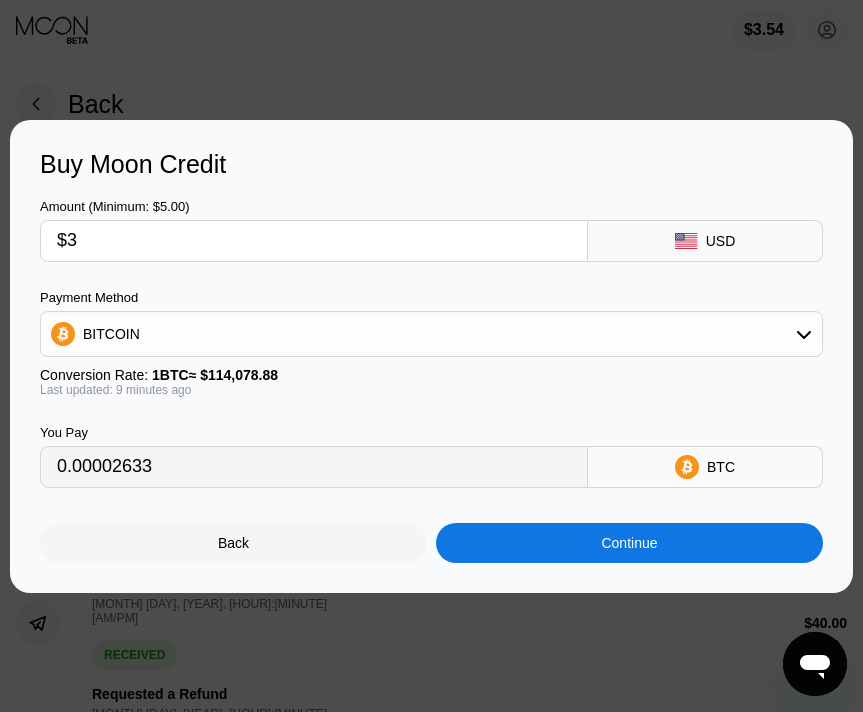 type 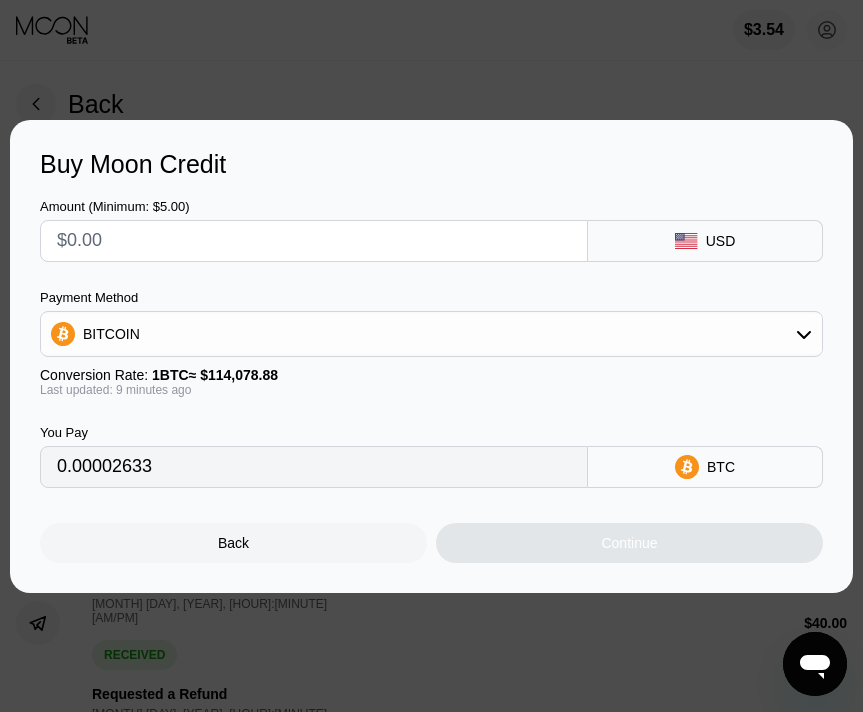 type on "0" 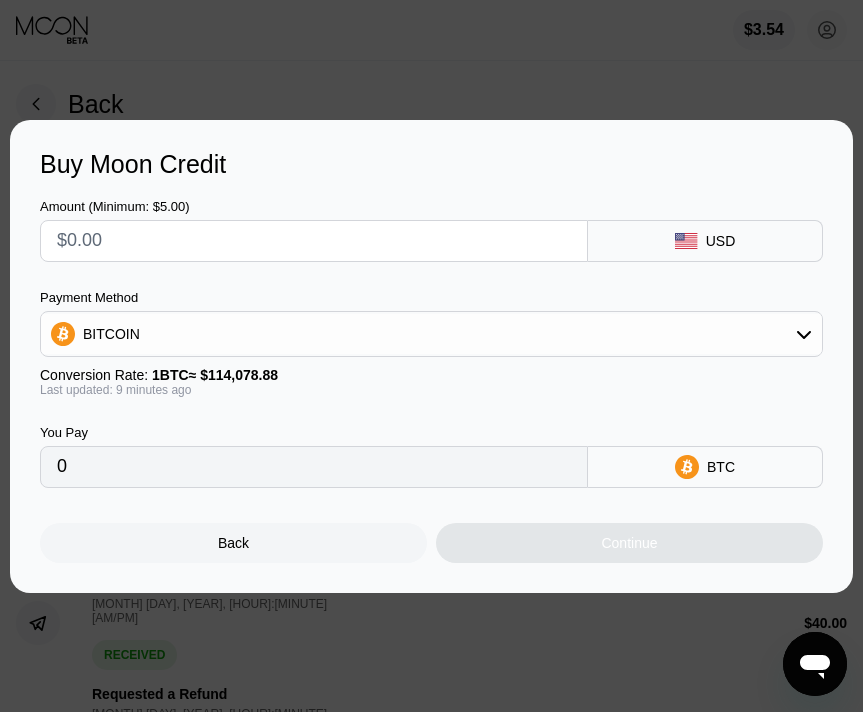 type on "$3" 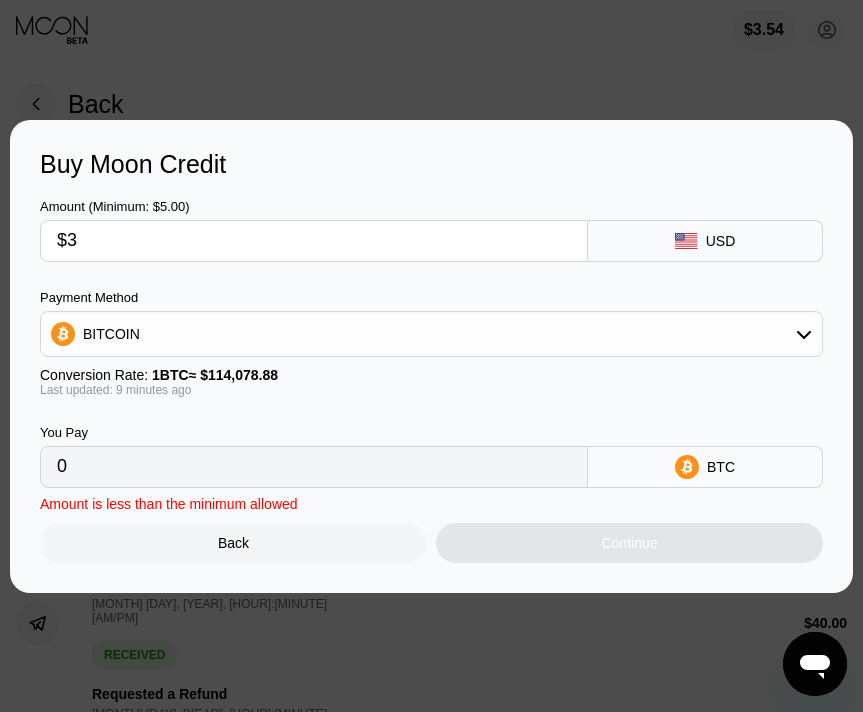 type on "0.00002633" 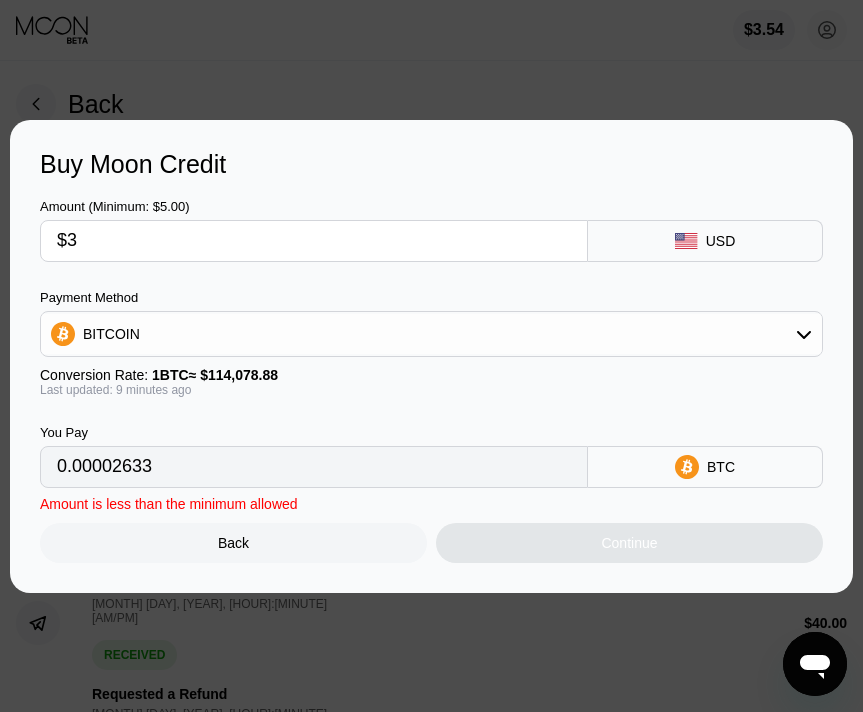 type on "$35" 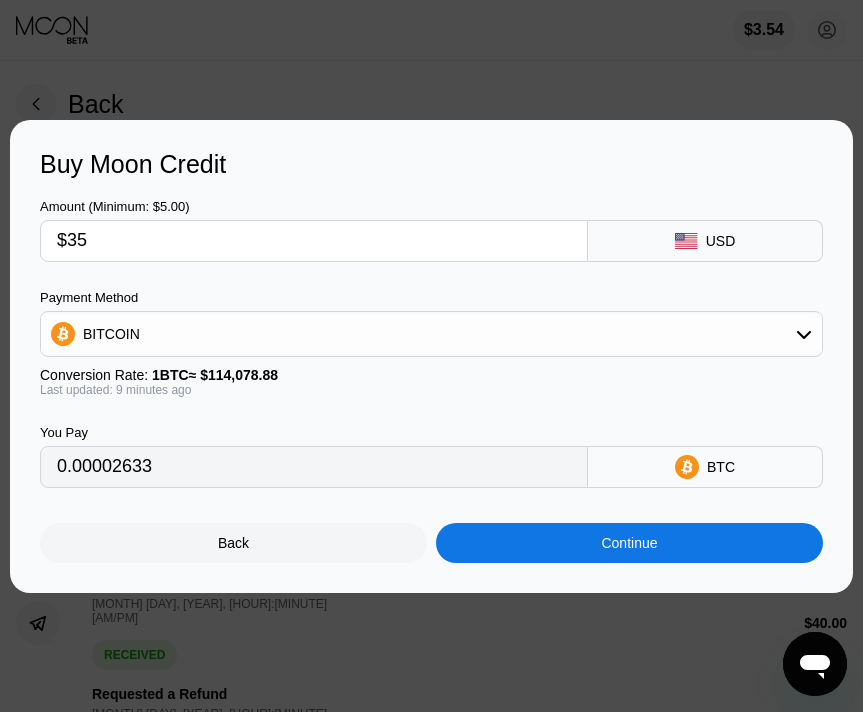 type on "0.00030709" 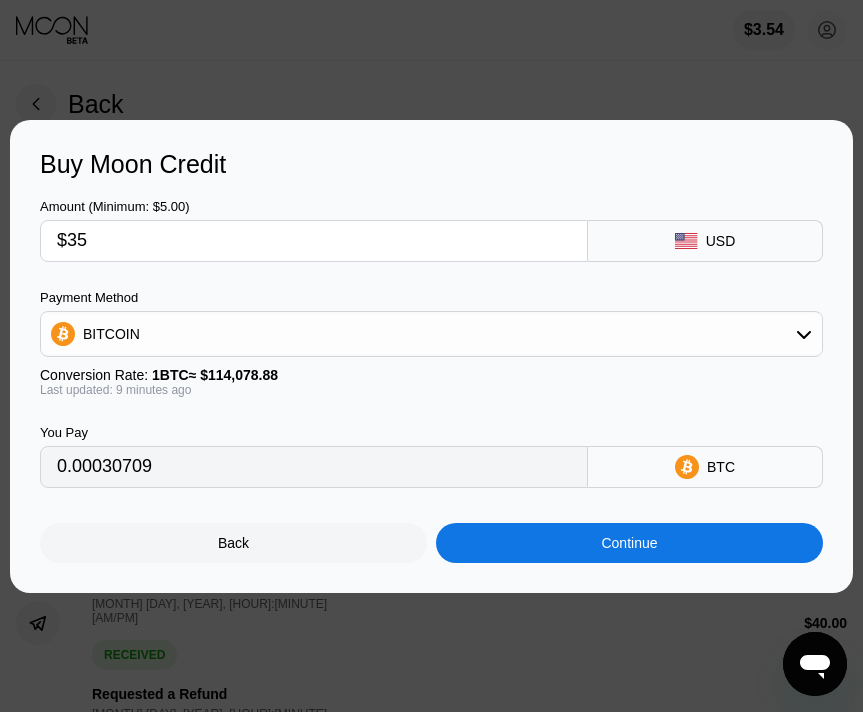 type on "$35" 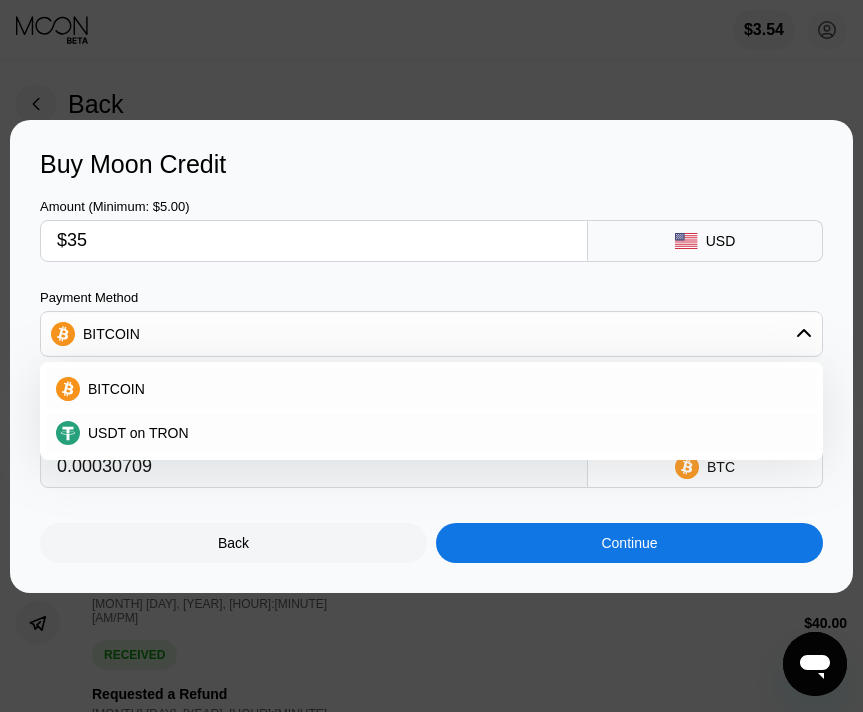 click on "USDT on TRON" at bounding box center (138, 433) 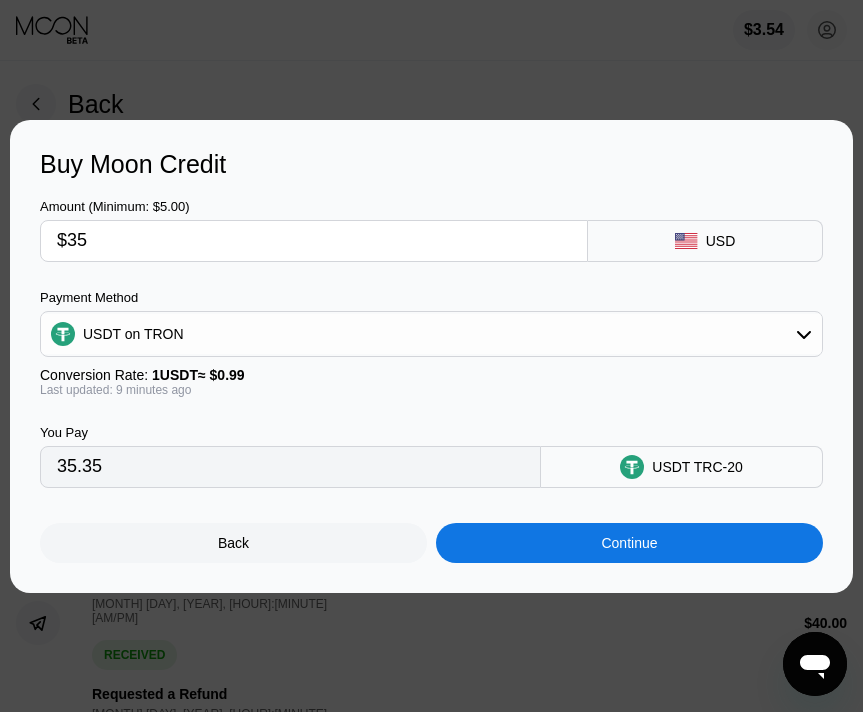 click on "Continue" at bounding box center (629, 543) 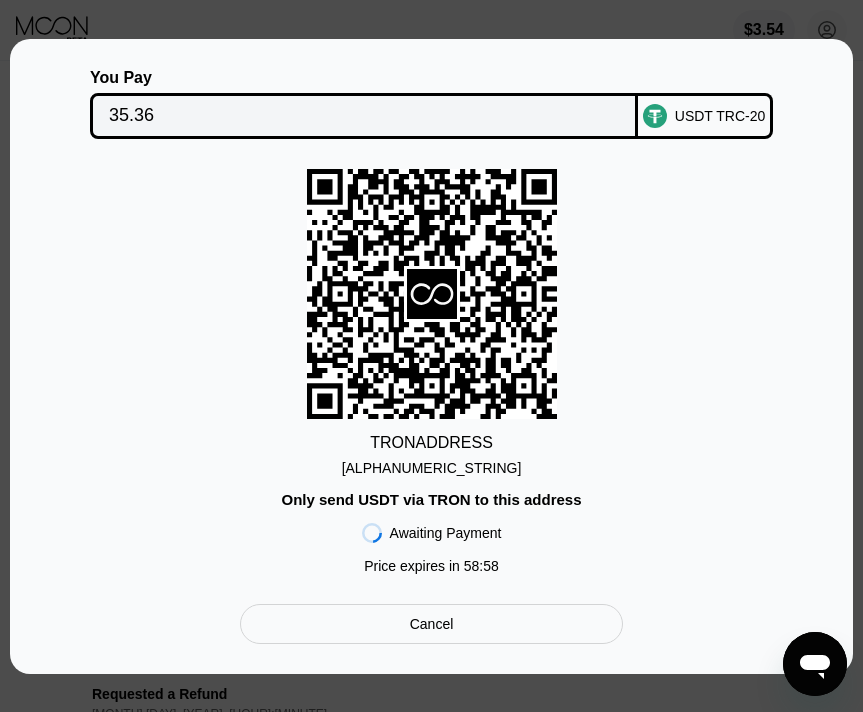 click on "TPxYTA7heEoTdez...rWsmDrgAvkREcWY" at bounding box center (432, 468) 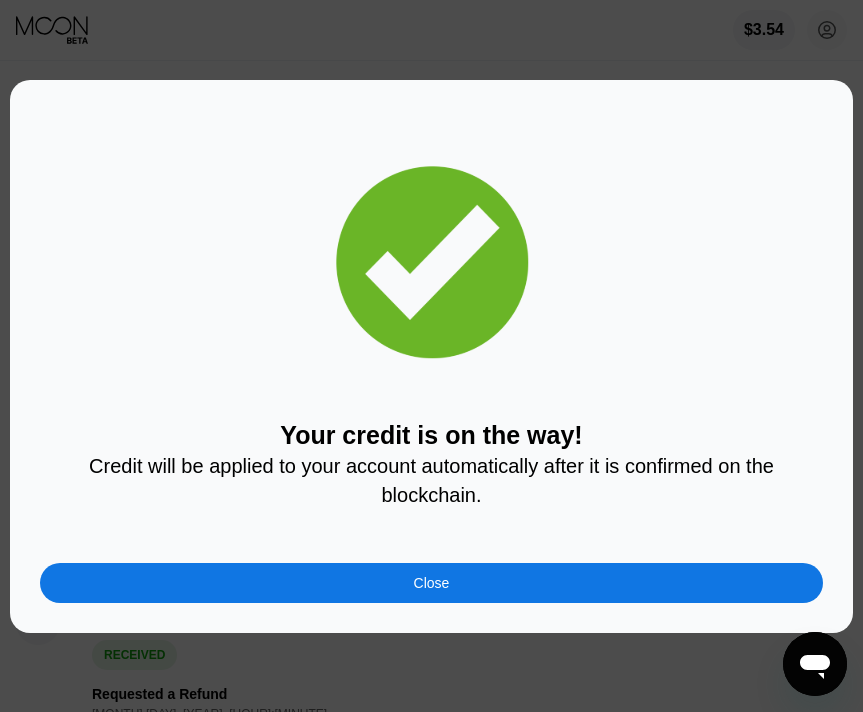 click on "Close" at bounding box center [431, 583] 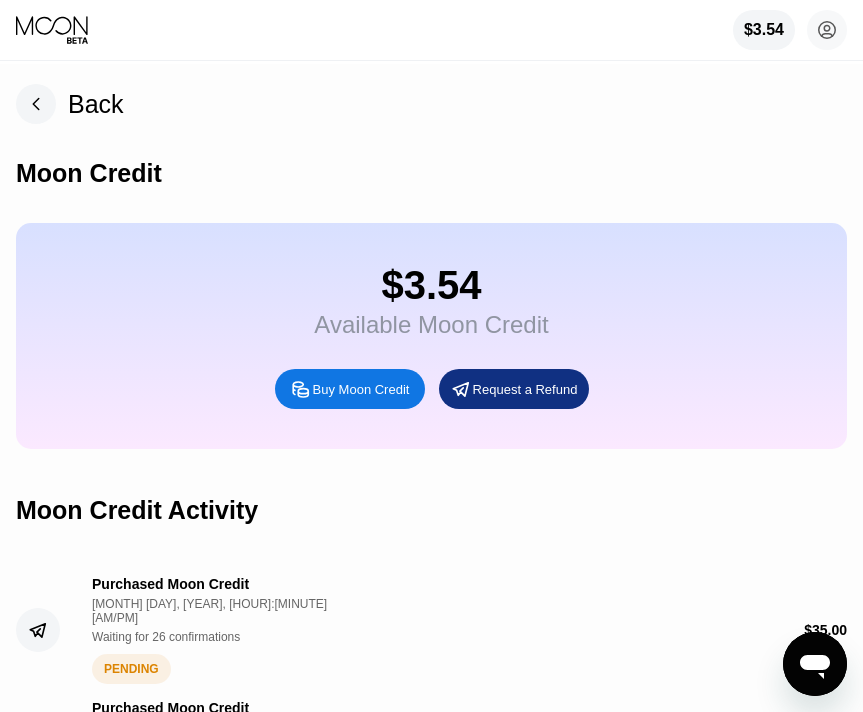 click on "Back" at bounding box center [70, 104] 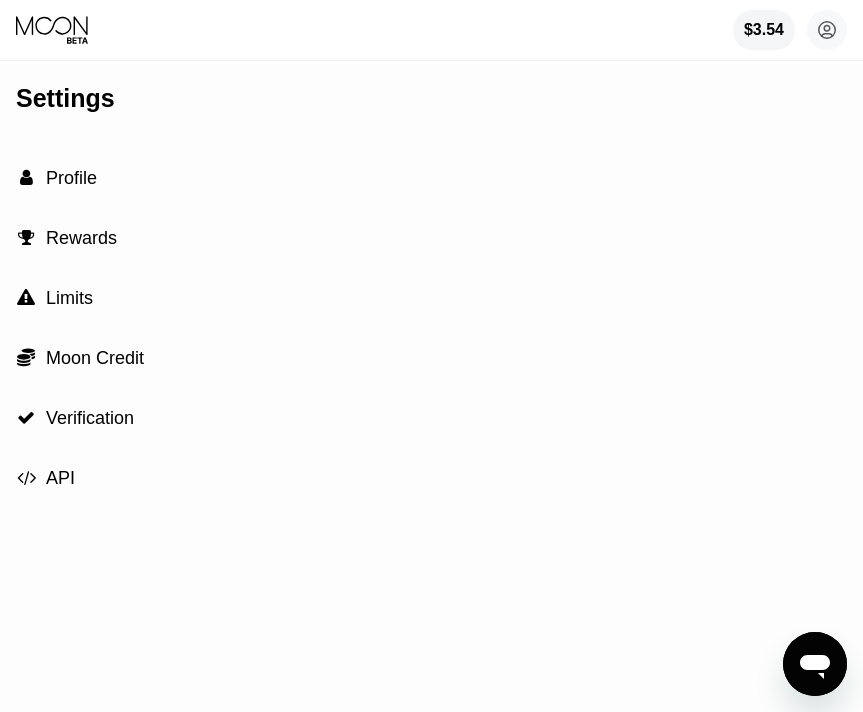 click 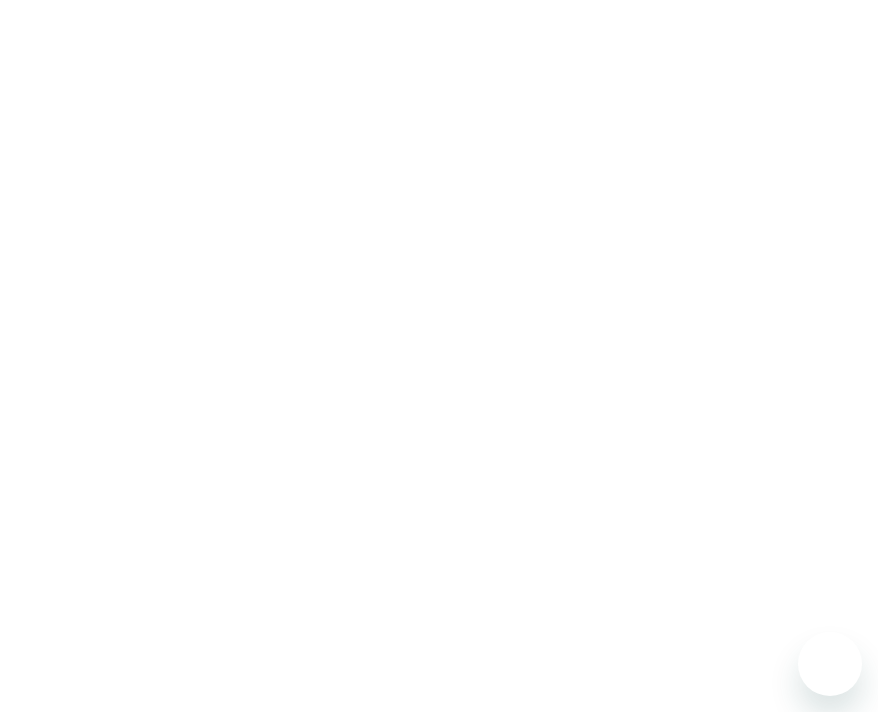 scroll, scrollTop: 0, scrollLeft: 0, axis: both 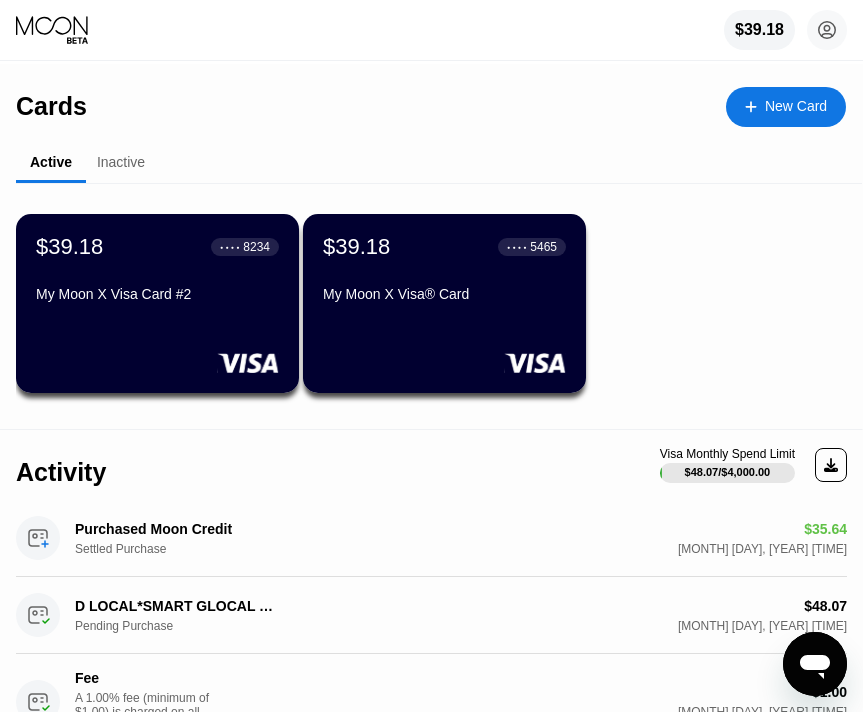 click on "My Moon X Visa Card #2" at bounding box center [157, 294] 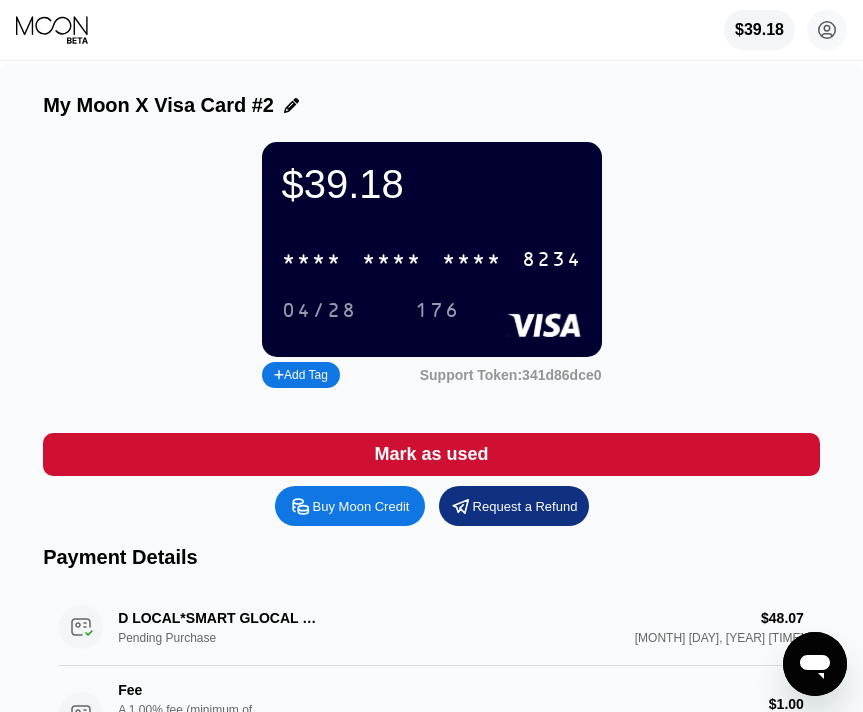 drag, startPoint x: 450, startPoint y: 261, endPoint x: 558, endPoint y: 254, distance: 108.226616 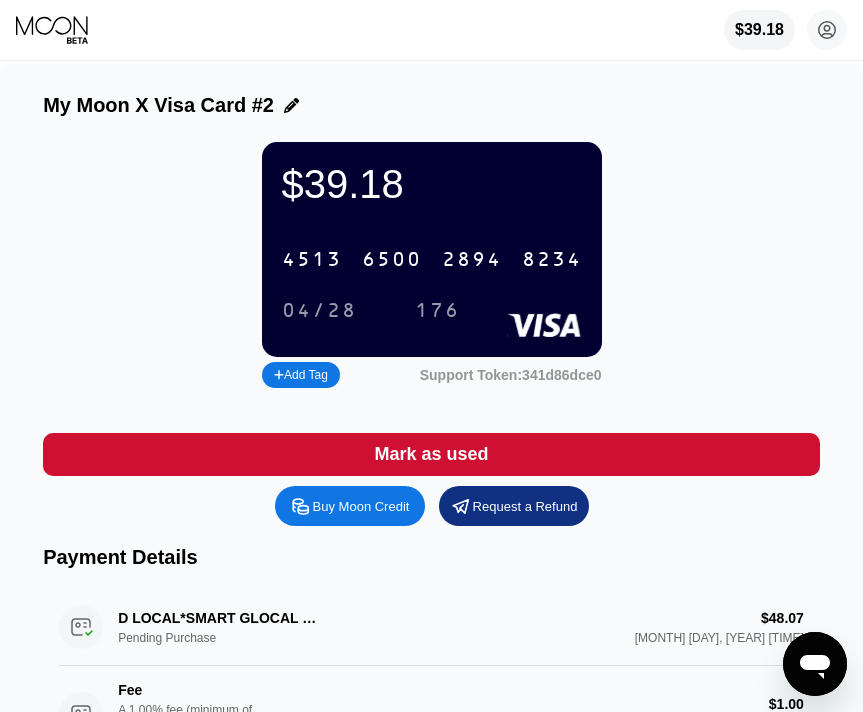 click on "2894" at bounding box center [472, 260] 